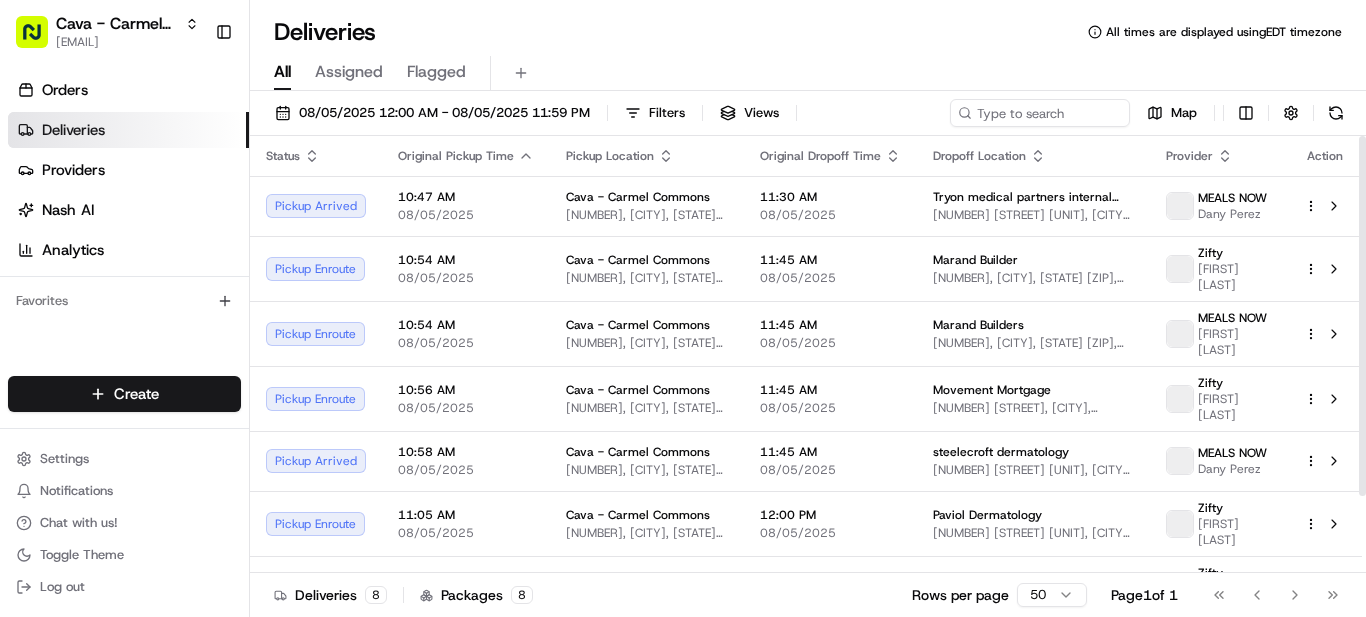 scroll, scrollTop: 0, scrollLeft: 0, axis: both 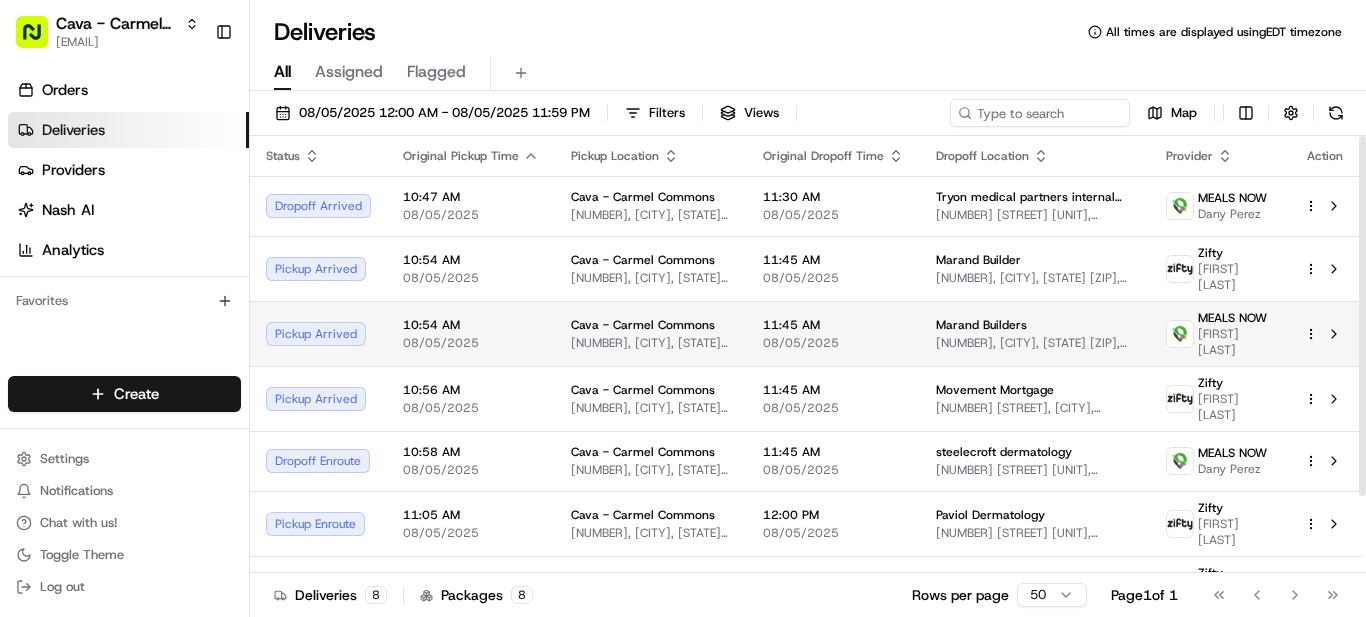click at bounding box center [1325, 334] 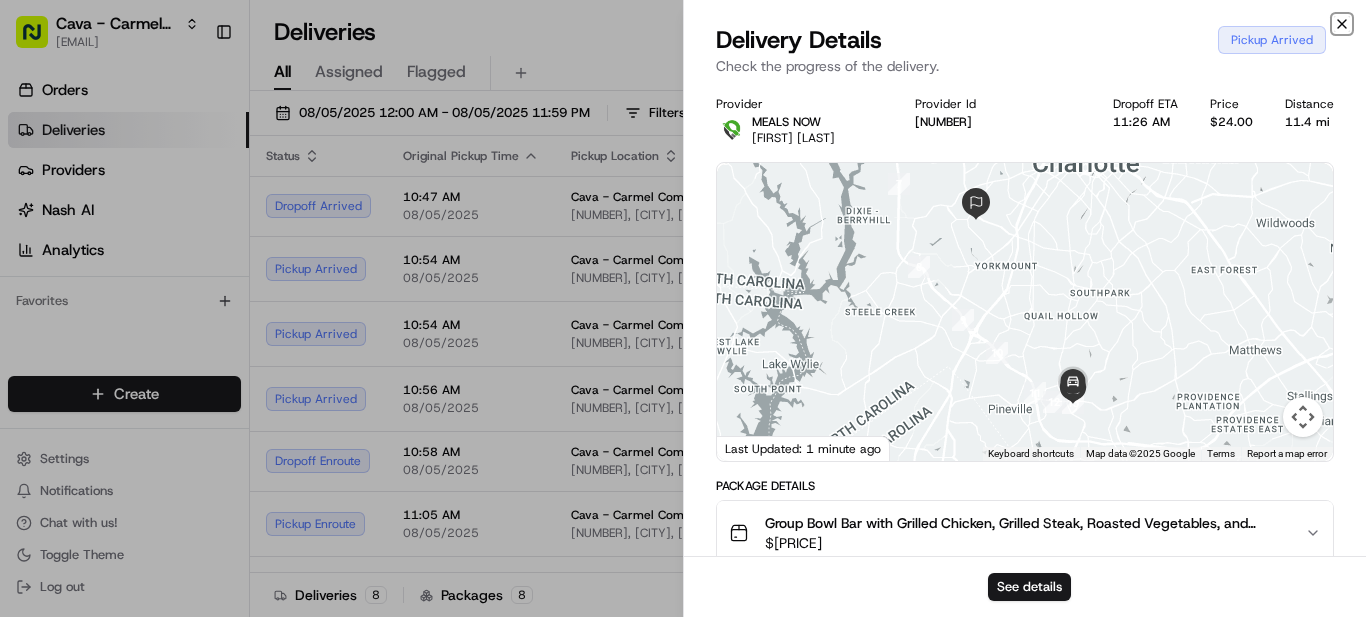 click 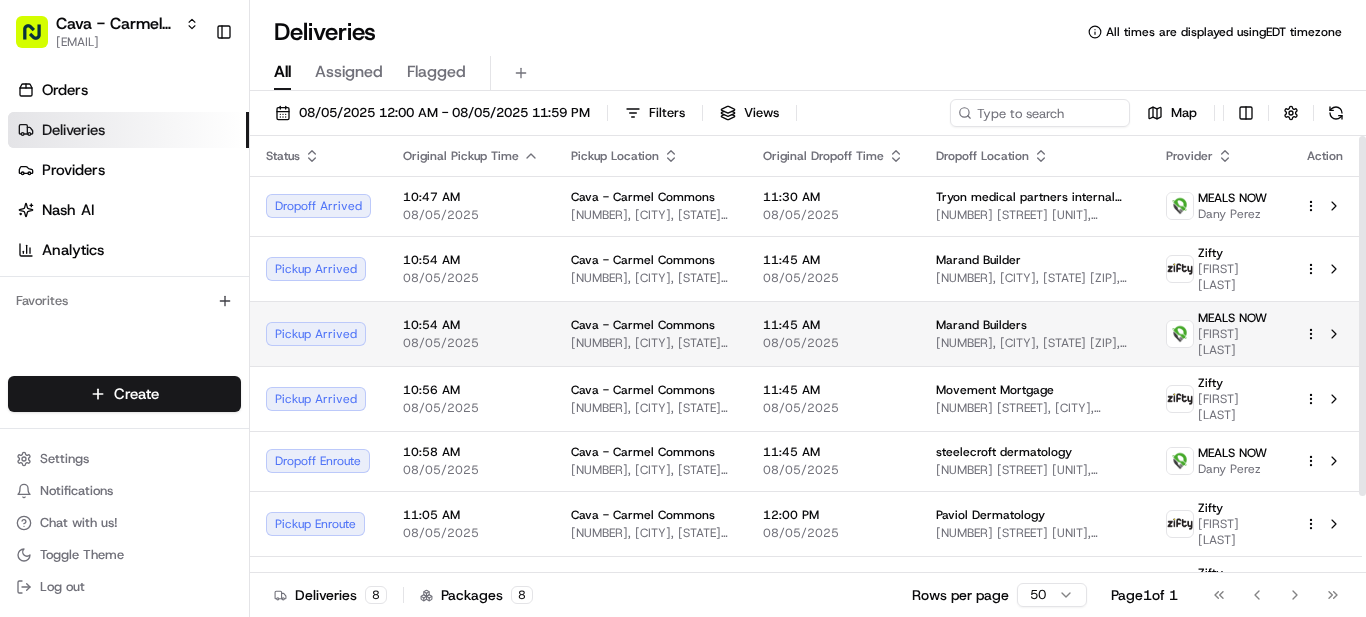 click on "Cava - Carmel Commons [EMAIL] Toggle Sidebar Orders Deliveries Providers Nash AI Analytics Favorites Main Menu Members & Organization Organization Users Roles Preferences Customization Tracking Orchestration Automations Locations Pickup Locations Dropoff Locations Billing Billing Refund Requests Integrations Notification Triggers Webhooks API Keys Request Logs Create Settings Notifications Chat with us! Toggle Theme Log out Deliveries All times are displayed using  EDT   timezone All Assigned Flagged [DATE] Filters Views Map Status Original Pickup Time Pickup Location Original Dropoff Time Dropoff Location Provider Action Dropoff Arrived [TIME] [DATE] Cava - Carmel Commons [NUMBER], [CITY], [STATE] [ZIP], [COUNTRY] [TIME] [DATE]" at bounding box center [683, 308] 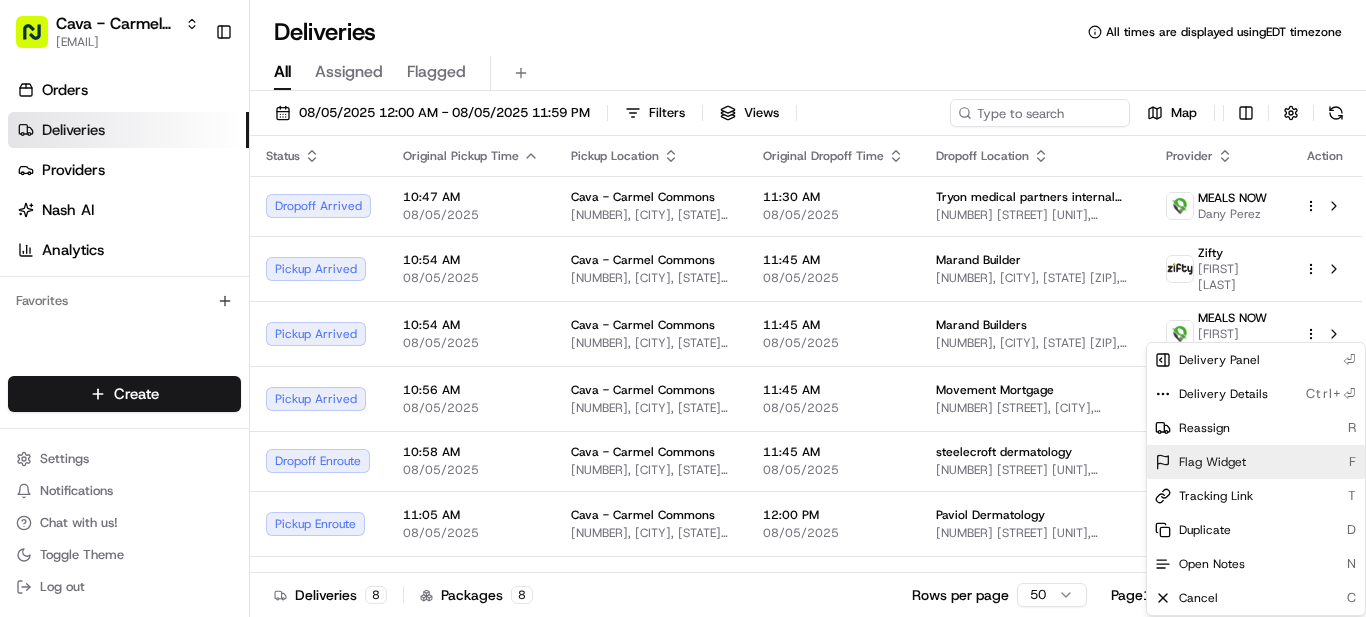 click on "Flag Widget" at bounding box center (1212, 462) 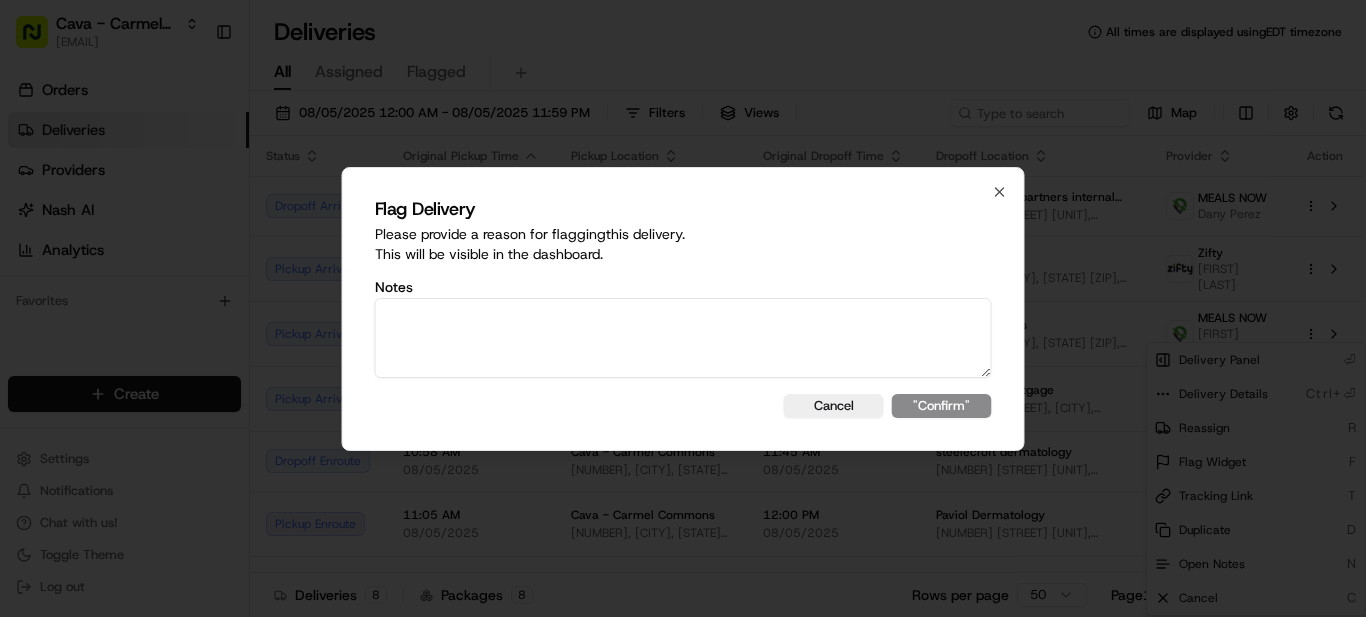 click at bounding box center [683, 338] 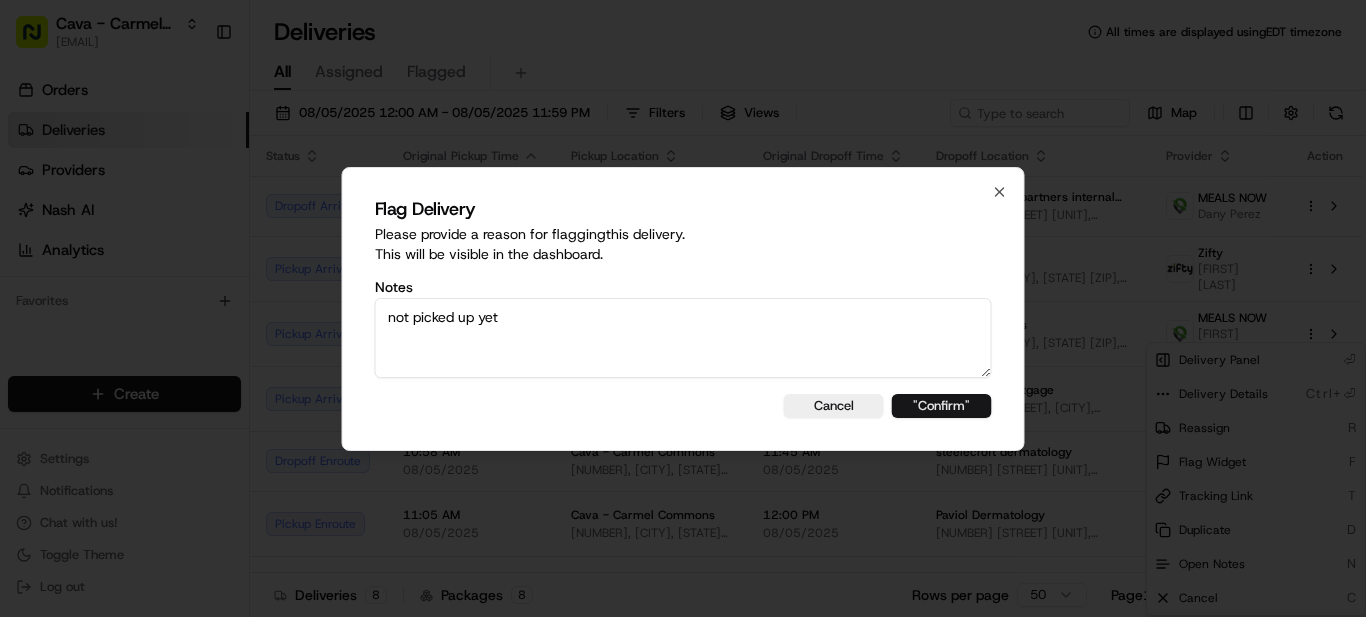 type on "not picked up yet" 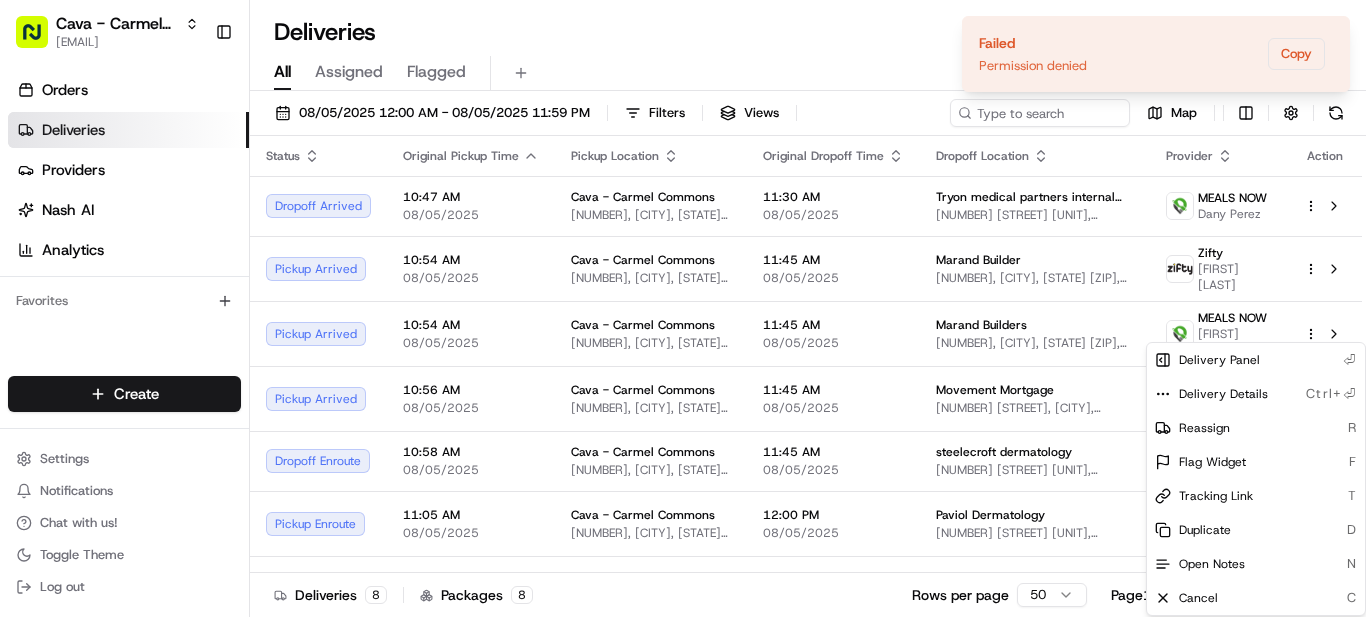 click on "Cava - Carmel Commons [EMAIL] Toggle Sidebar Orders Deliveries Providers Nash AI Analytics Favorites Main Menu Members & Organization Organization Users Roles Preferences Customization Tracking Orchestration Automations Locations Pickup Locations Dropoff Locations Billing Billing Refund Requests Integrations Notification Triggers Webhooks API Keys Request Logs Create Settings Notifications Chat with us! Toggle Theme Log out Deliveries All times are displayed using  EDT   timezone All Assigned Flagged [DATE] Filters Views Map Status Original Pickup Time Pickup Location Original Dropoff Time Dropoff Location Provider Action Dropoff Arrived [TIME] [DATE] Cava - Carmel Commons [NUMBER], [CITY], [STATE] [ZIP], [COUNTRY] [TIME] [DATE]" at bounding box center [683, 308] 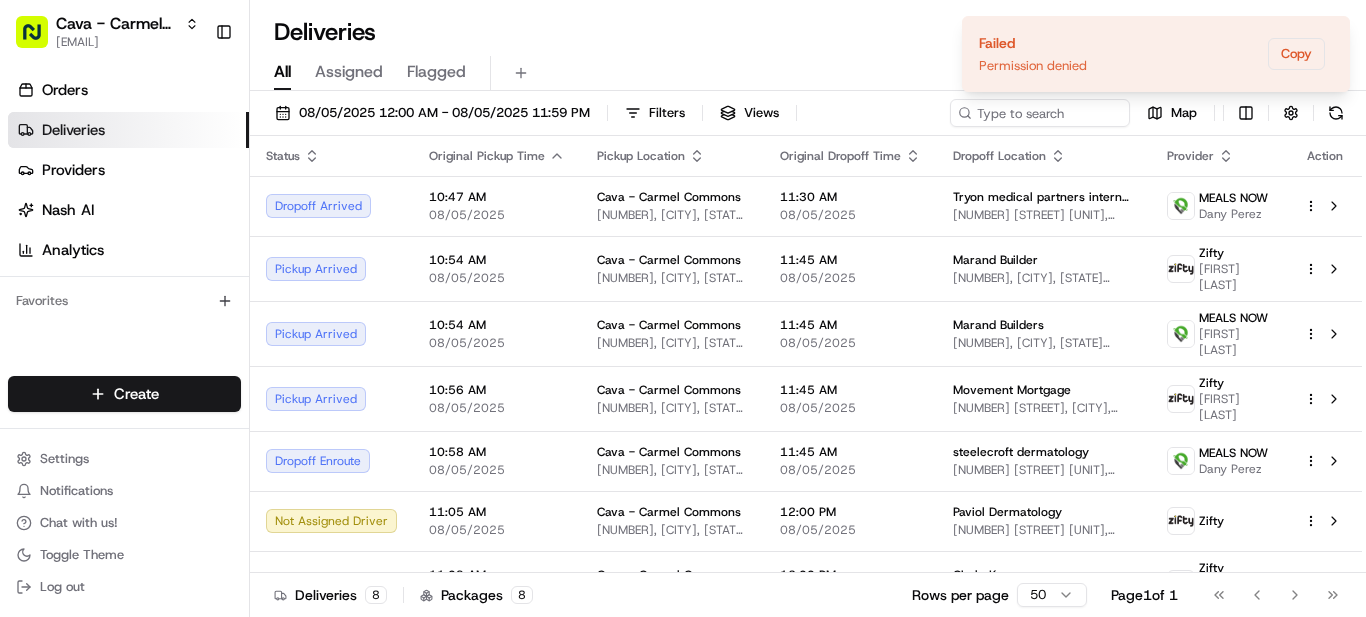 click on "Deliveries All times are displayed using  EDT   timezone All Assigned Flagged [DATE] Filters Views Map Status Original Pickup Time Pickup Location Original Dropoff Time Dropoff Location Provider Action Dropoff Arrived [TIME] [DATE] Cava - Carmel Commons [NUMBER], [CITY], [STATE] [ZIP], [COUNTRY] [TIME] [DATE] Tryon medical partners internal medicine 7th floor [NUMBER] [STREET] [UNIT], [CITY], [STATE] [ZIP], [COUNTRY] MEALS NOW [FIRST] [LAST] Pickup Arrived [TIME] [DATE] Cava - Carmel Commons [NUMBER], [CITY], [STATE] [ZIP], [COUNTRY] [TIME] [DATE] [COMPANY_NAME] [NUMBER], [CITY], [STATE] [ZIP], [COUNTRY] Zifty [FIRST] [LAST] Pickup Arrived [TIME] [DATE] Cava - Carmel Commons [NUMBER], [CITY], [STATE] [ZIP], [COUNTRY] [TIME] [DATE] [COMPANY_NAME] [NUMBER], [CITY], [STATE] [ZIP], [COUNTRY] MEALS NOW [FIRST] [LAST] Pickup Arrived [TIME] [DATE] Cava - Carmel Commons [TIME] [DATE] Zifty [TIME]" at bounding box center [808, 308] 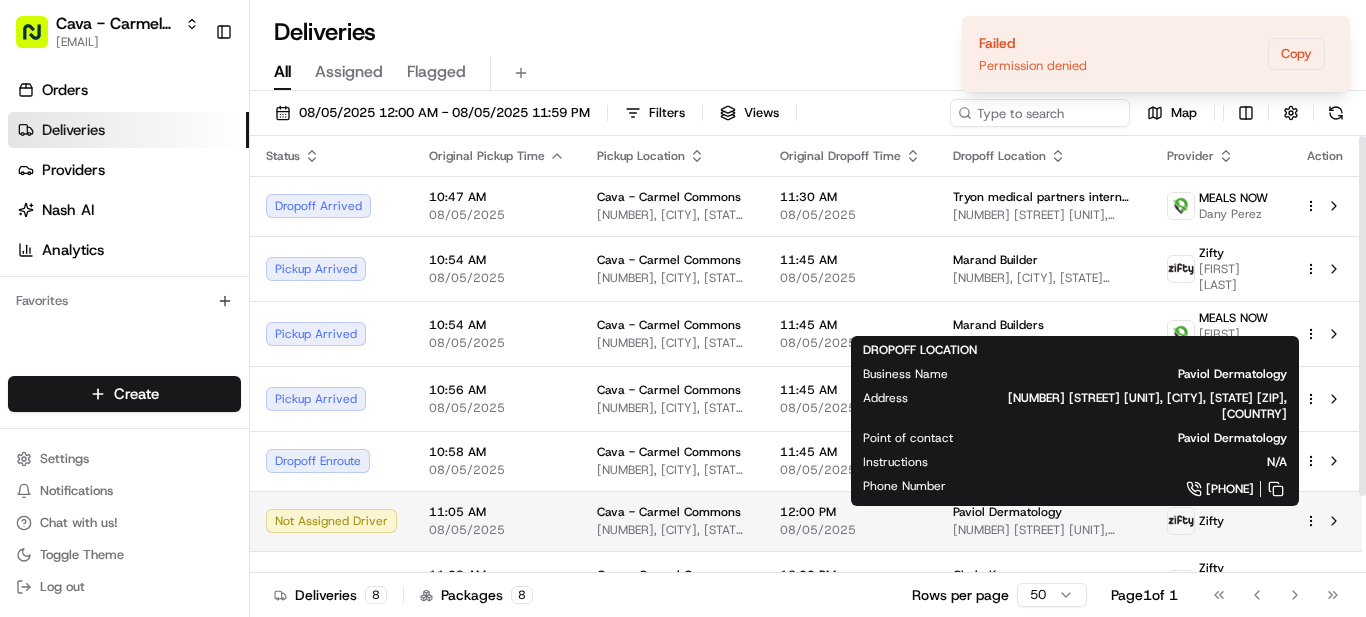 scroll, scrollTop: 93, scrollLeft: 0, axis: vertical 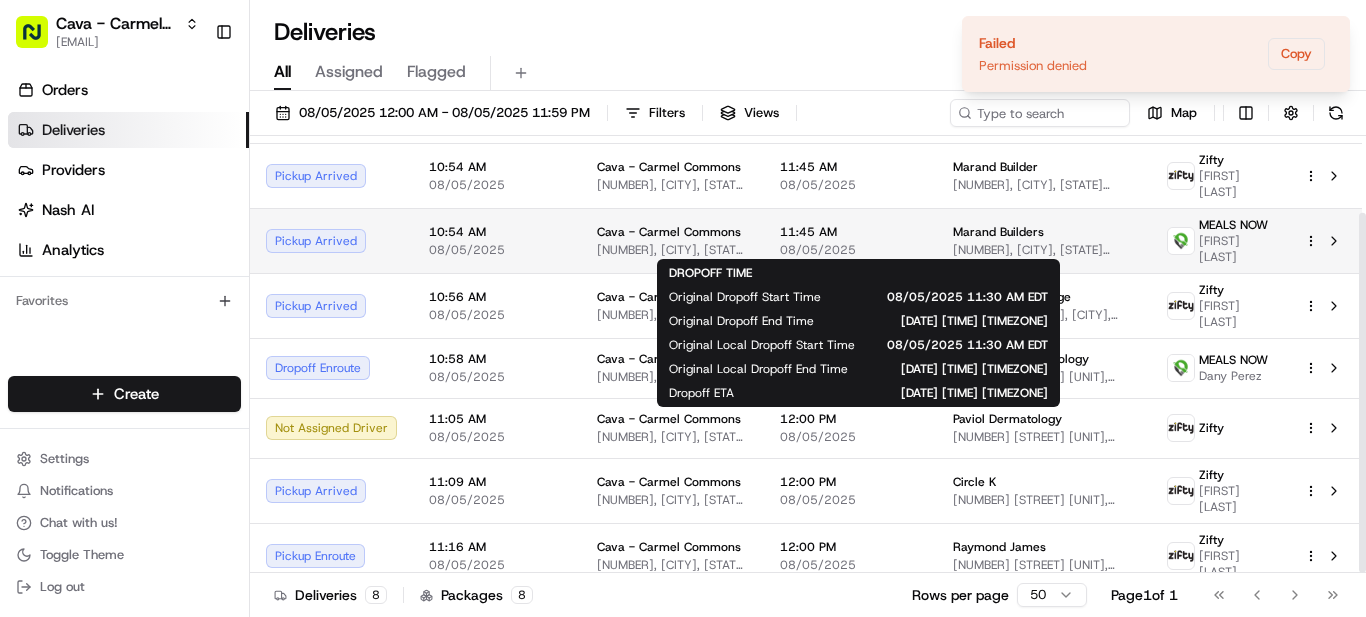 click on "11:45 AM" at bounding box center (850, 232) 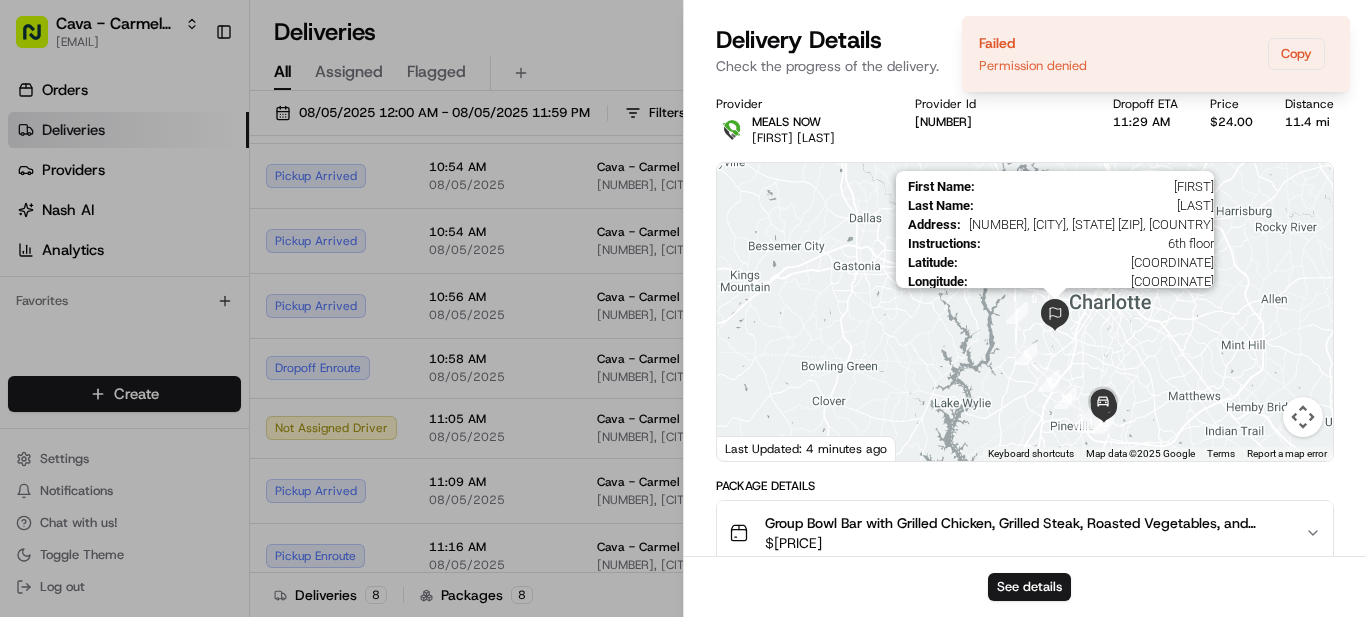 click at bounding box center [1055, 315] 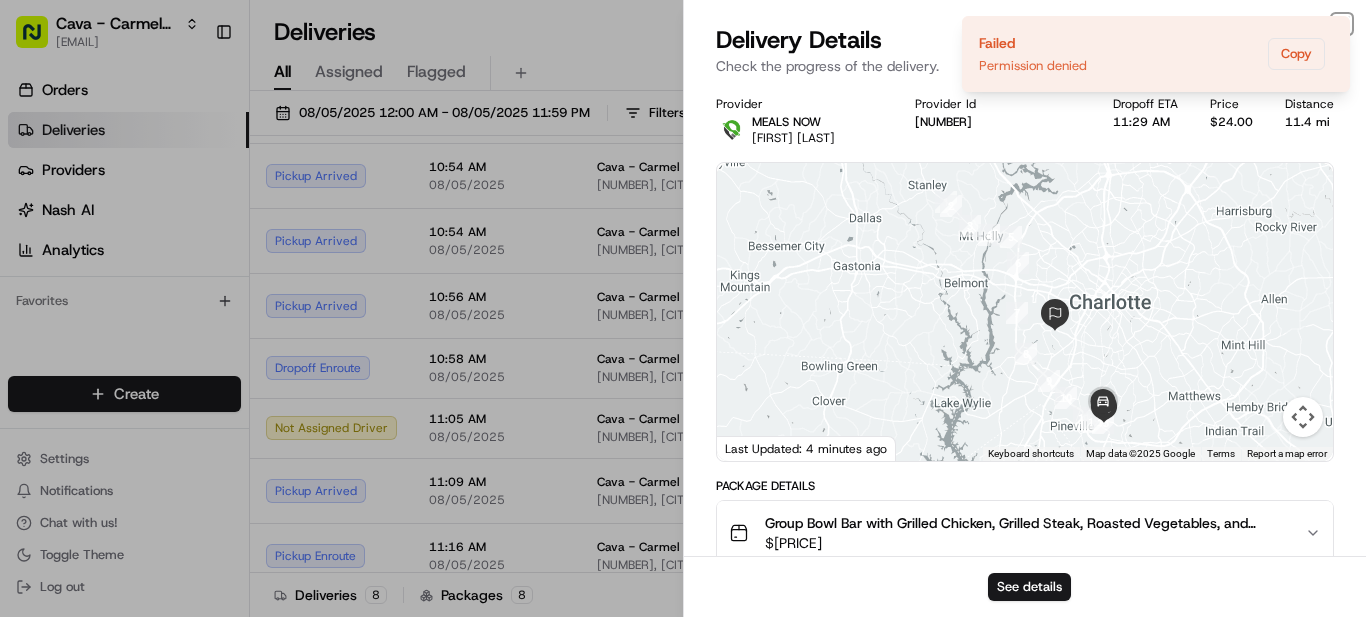 click 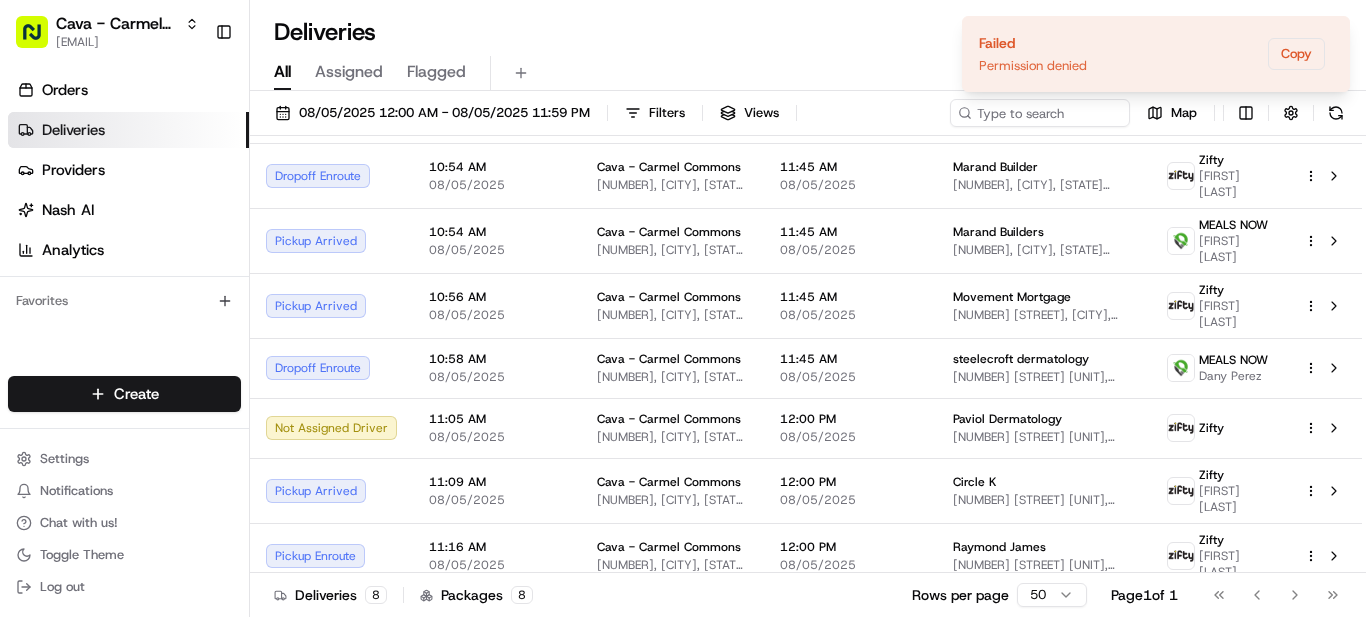 click on "Deliveries All times are displayed using  EDT   timezone" at bounding box center (808, 32) 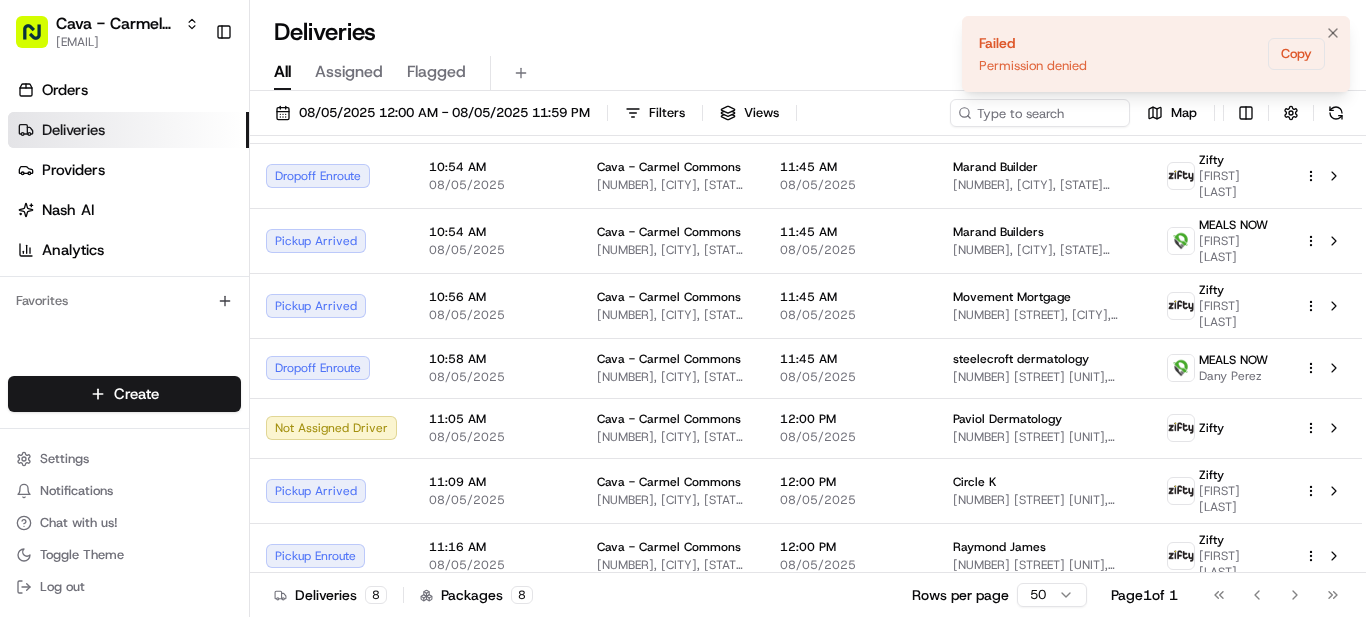 click on "Failed Permission denied Copy" at bounding box center [1156, 54] 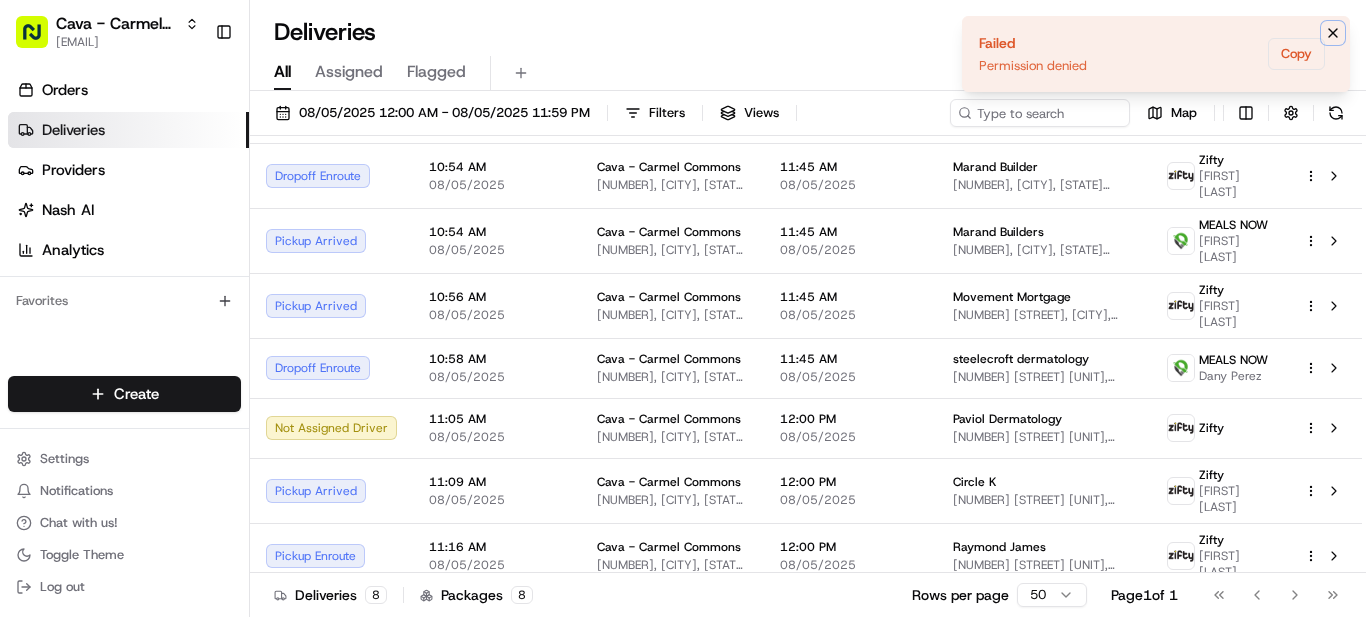 click 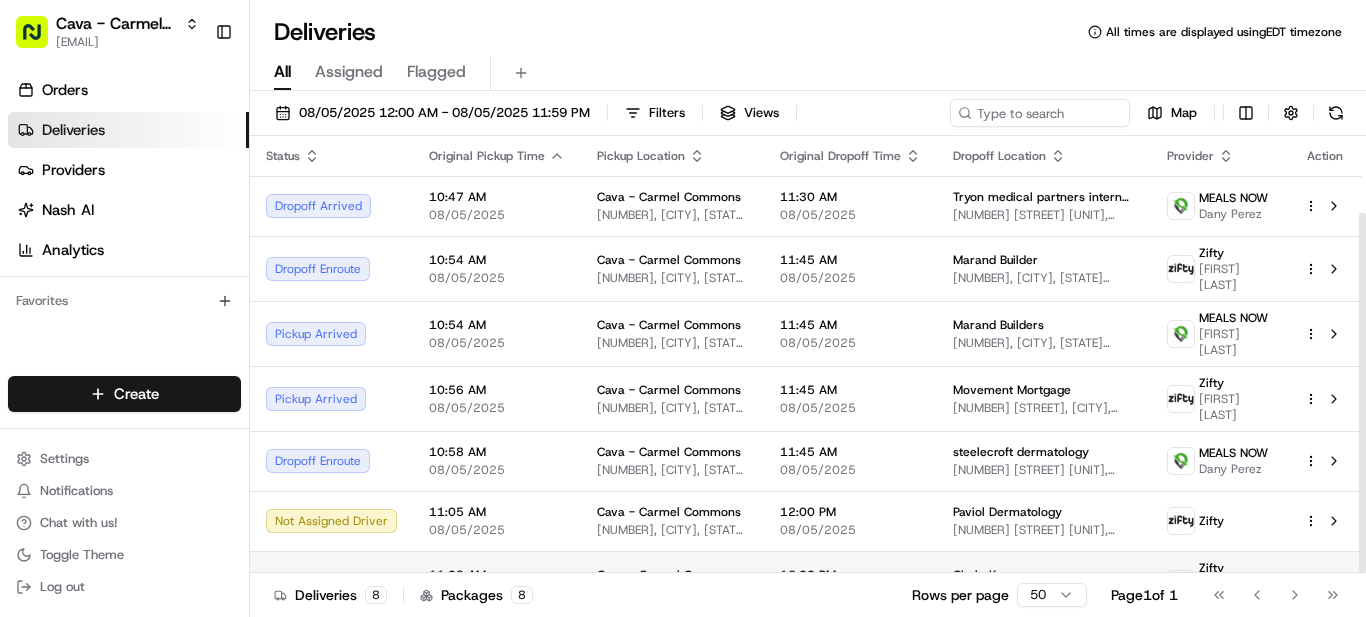 scroll, scrollTop: 93, scrollLeft: 0, axis: vertical 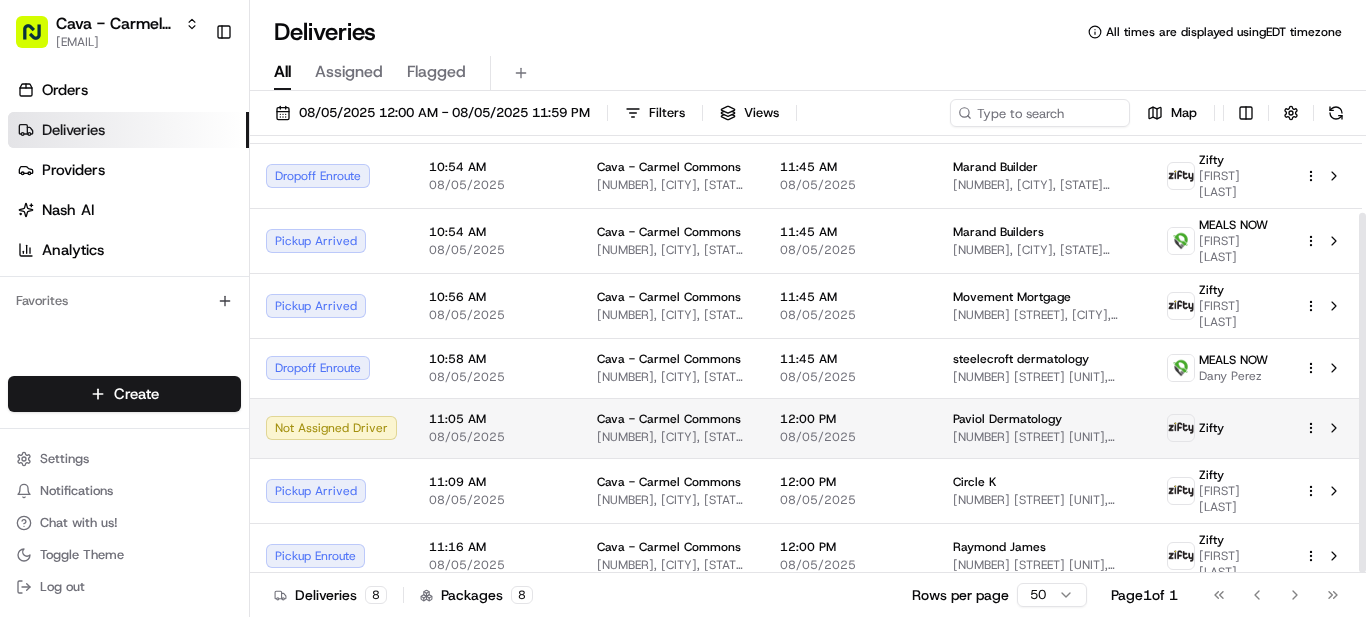 click on "Cava - Carmel Commons [EMAIL] Toggle Sidebar Orders Deliveries Providers Nash AI Analytics Favorites Main Menu Members & Organization Organization Users Roles Preferences Customization Tracking Orchestration Automations Locations Pickup Locations Dropoff Locations Billing Billing Refund Requests Integrations Notification Triggers Webhooks API Keys Request Logs Create Settings Notifications Chat with us! Toggle Theme Log out Deliveries All times are displayed using  EDT   timezone All Assigned Flagged [DATE] Filters Views Map Status Original Pickup Time Pickup Location Original Dropoff Time Dropoff Location Provider Action Dropoff Arrived [TIME] [DATE] Cava - Carmel Commons [NUMBER], [CITY], [STATE] [ZIP], [COUNTRY] [TIME] [DATE] Tryon medical partners internal medicine 7th floor [NUMBER] [STREET] [UNIT], [CITY], [STATE] [ZIP], [COUNTRY] MEALS NOW [FIRST] [LAST] Pickup Arrived [TIME] [DATE] Cava - Carmel Commons [TIME]" at bounding box center [683, 308] 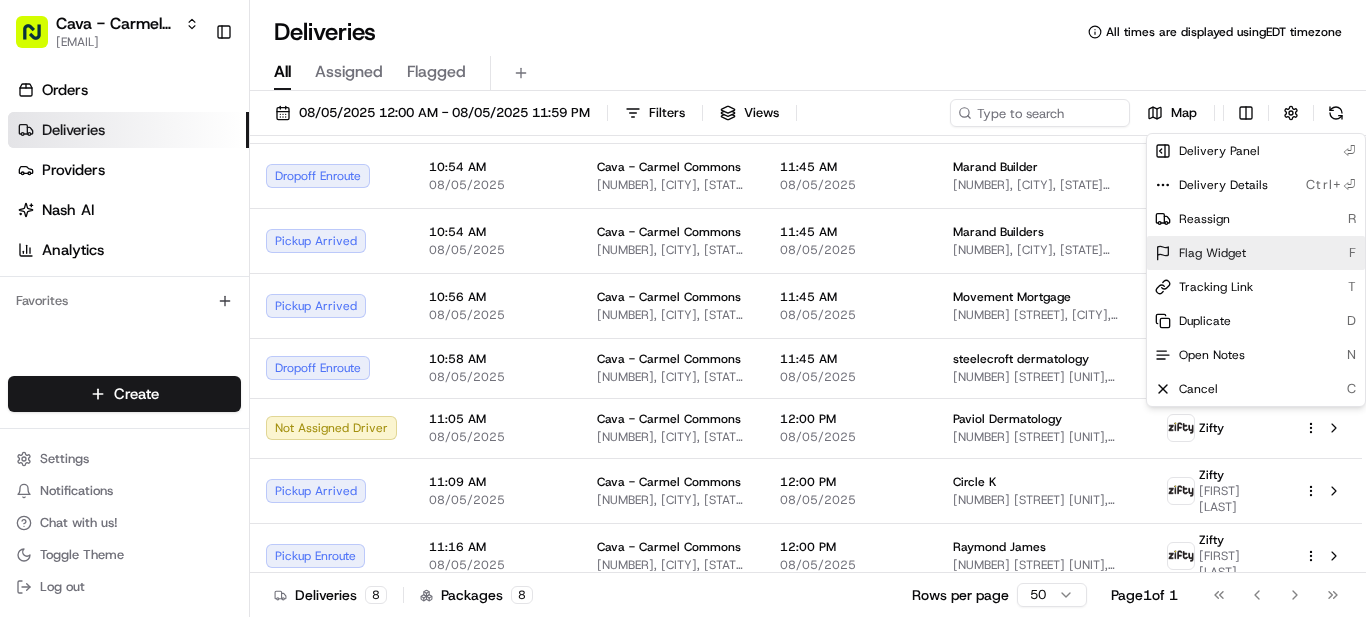 click on "Flag Widget F" at bounding box center (1256, 253) 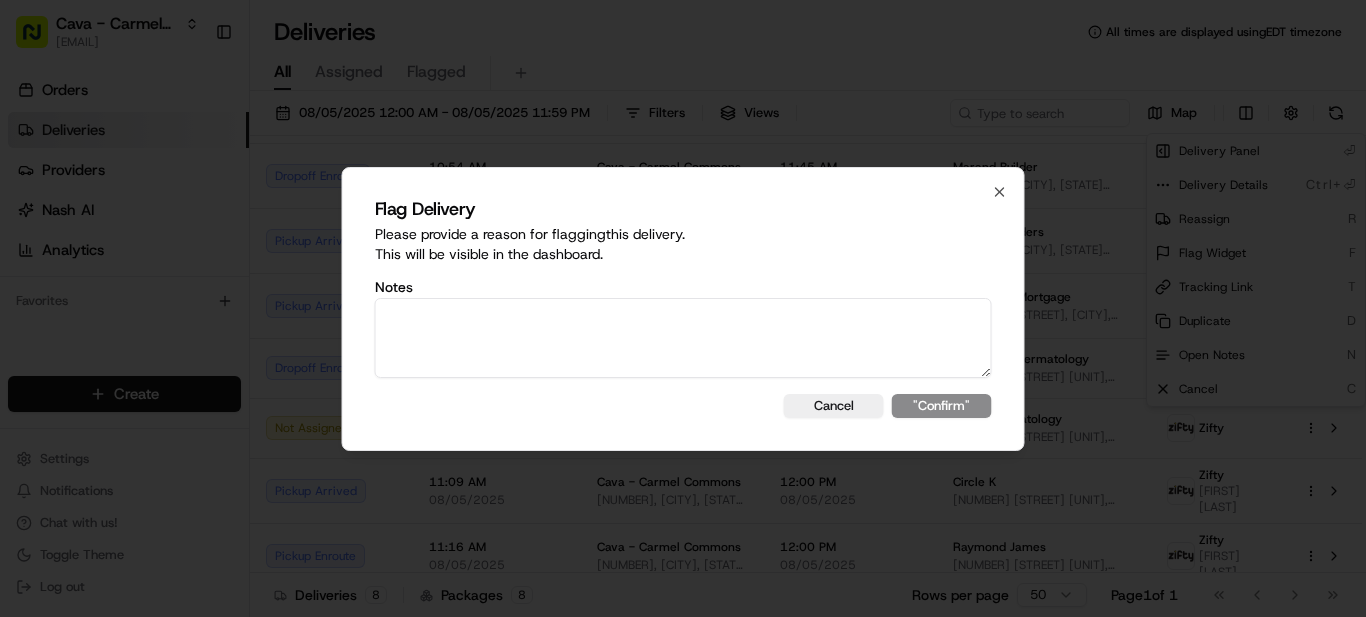 click at bounding box center (683, 338) 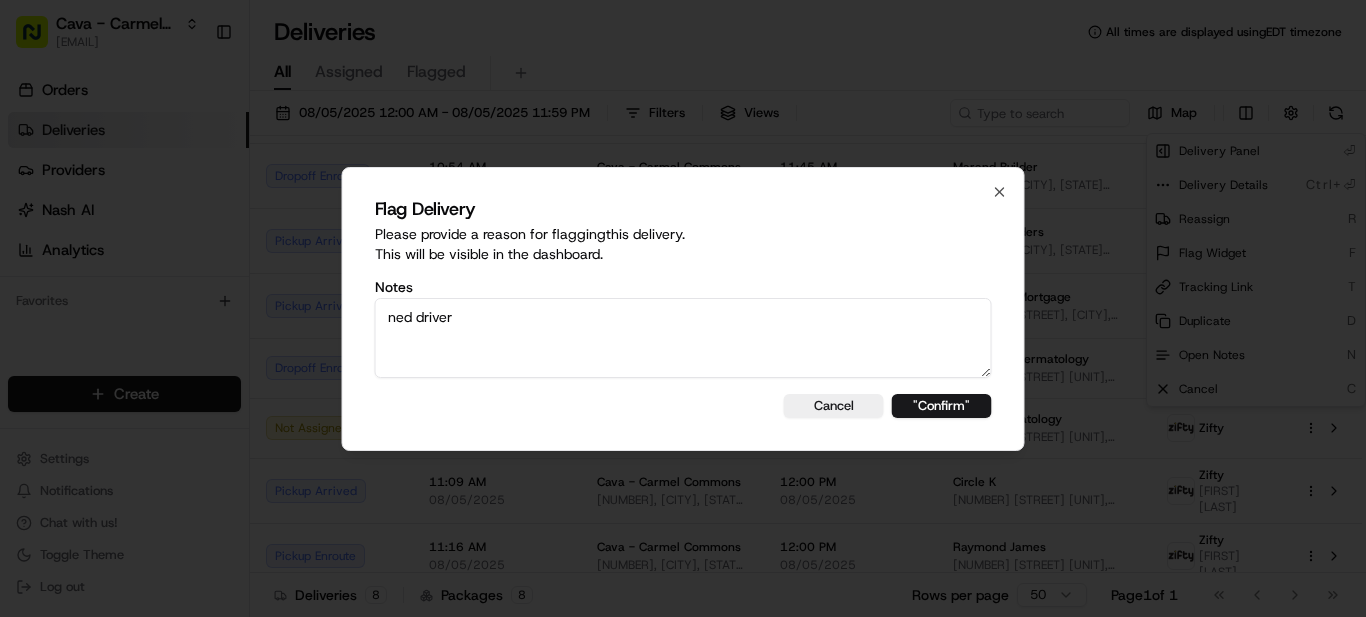click on "ned driver" at bounding box center [683, 338] 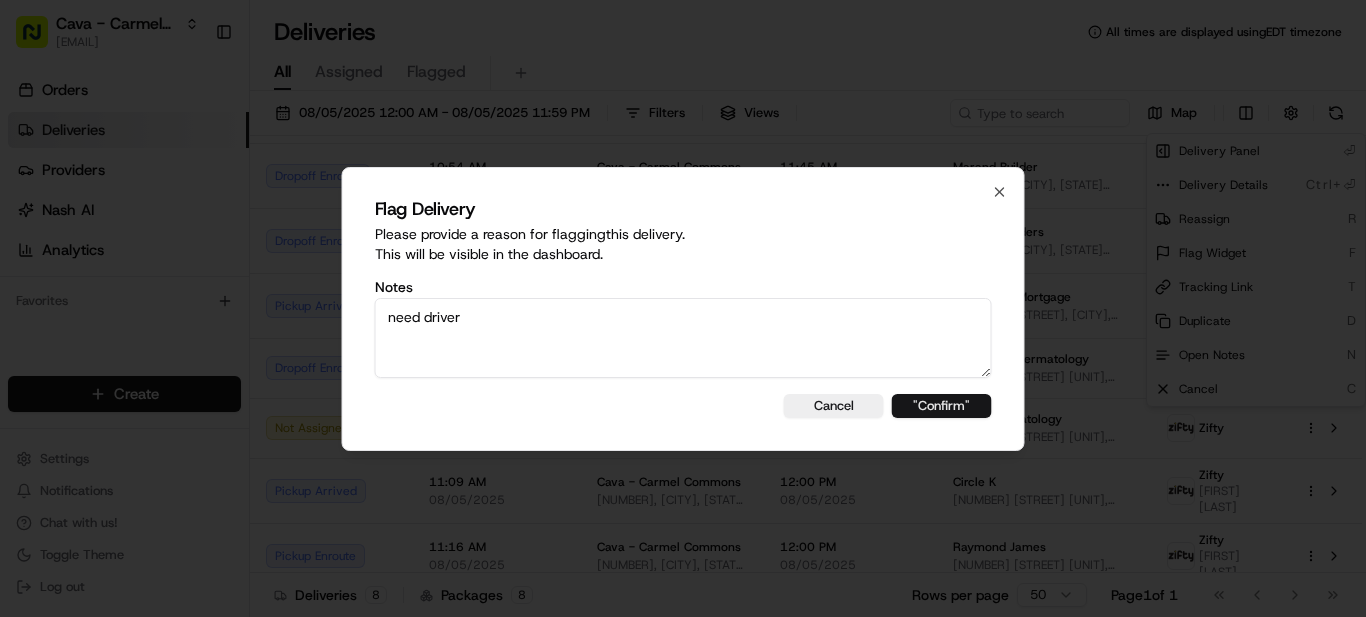 type on "need driver" 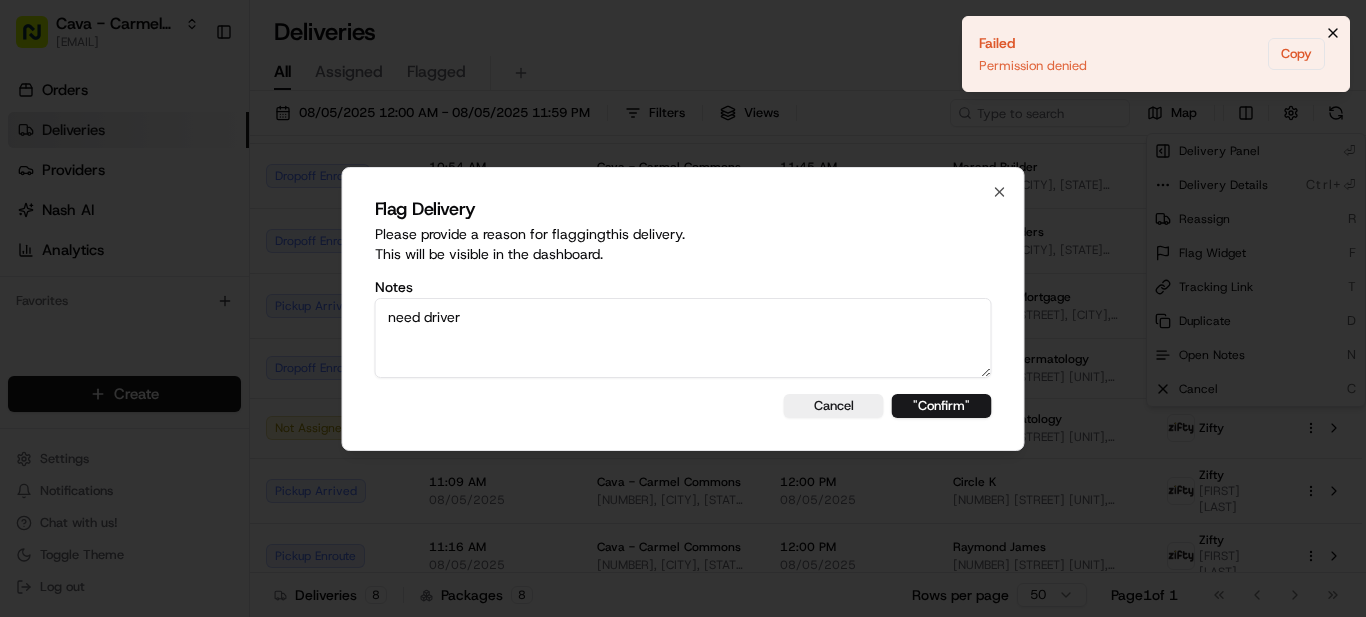 click 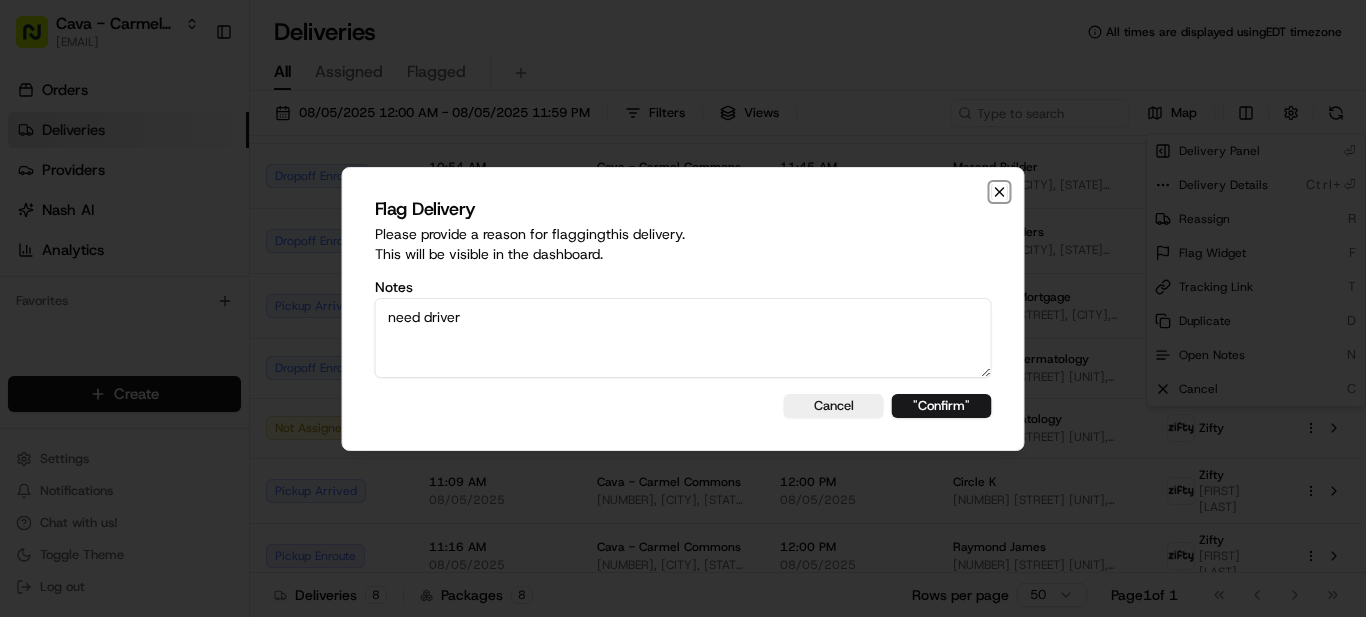 click 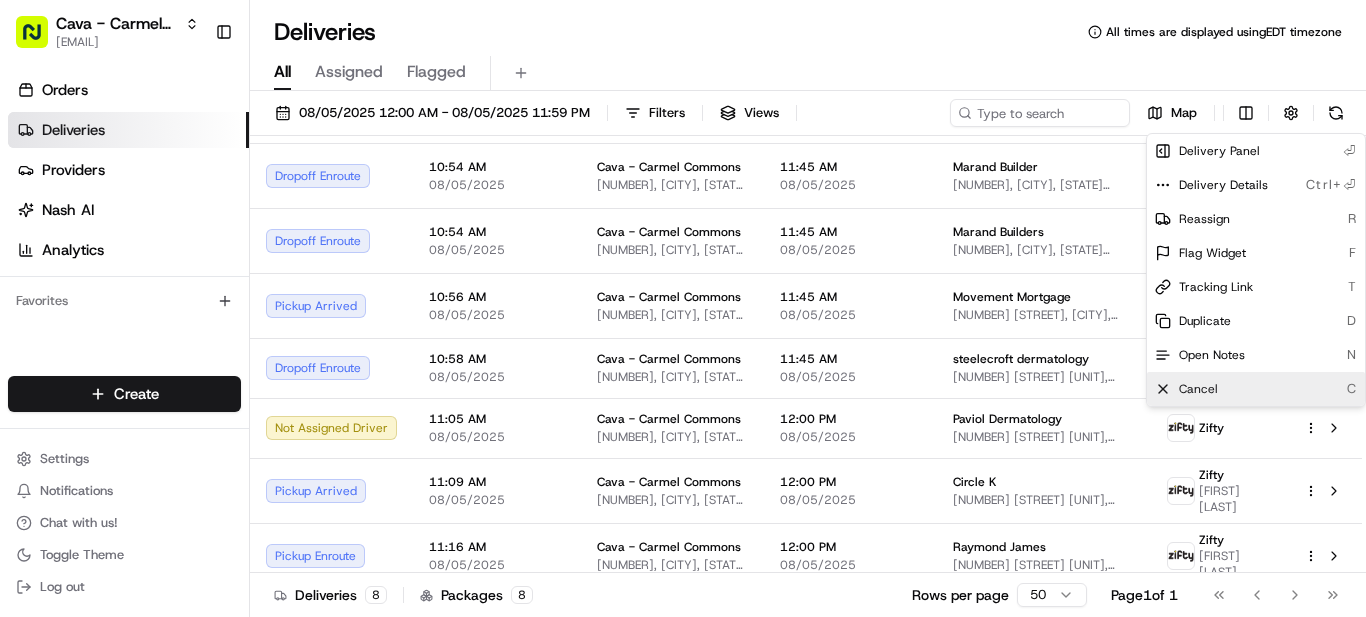 click on "Cancel C" at bounding box center (1256, 389) 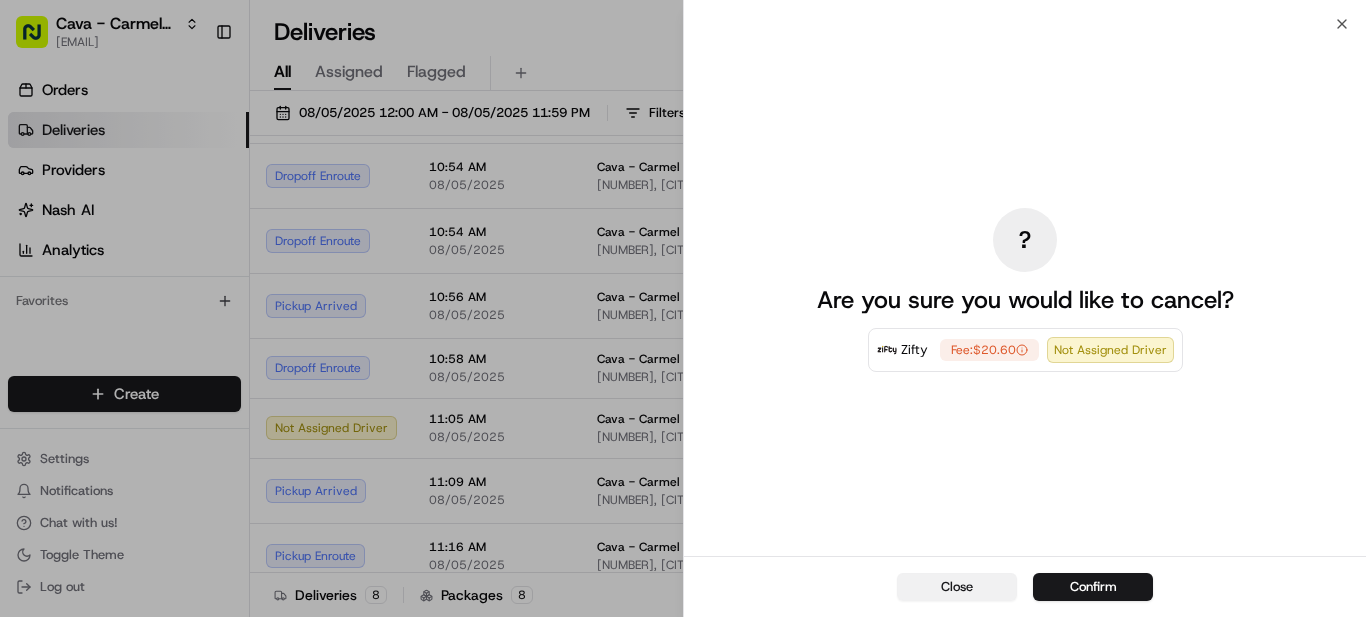 click on "Close" at bounding box center [957, 587] 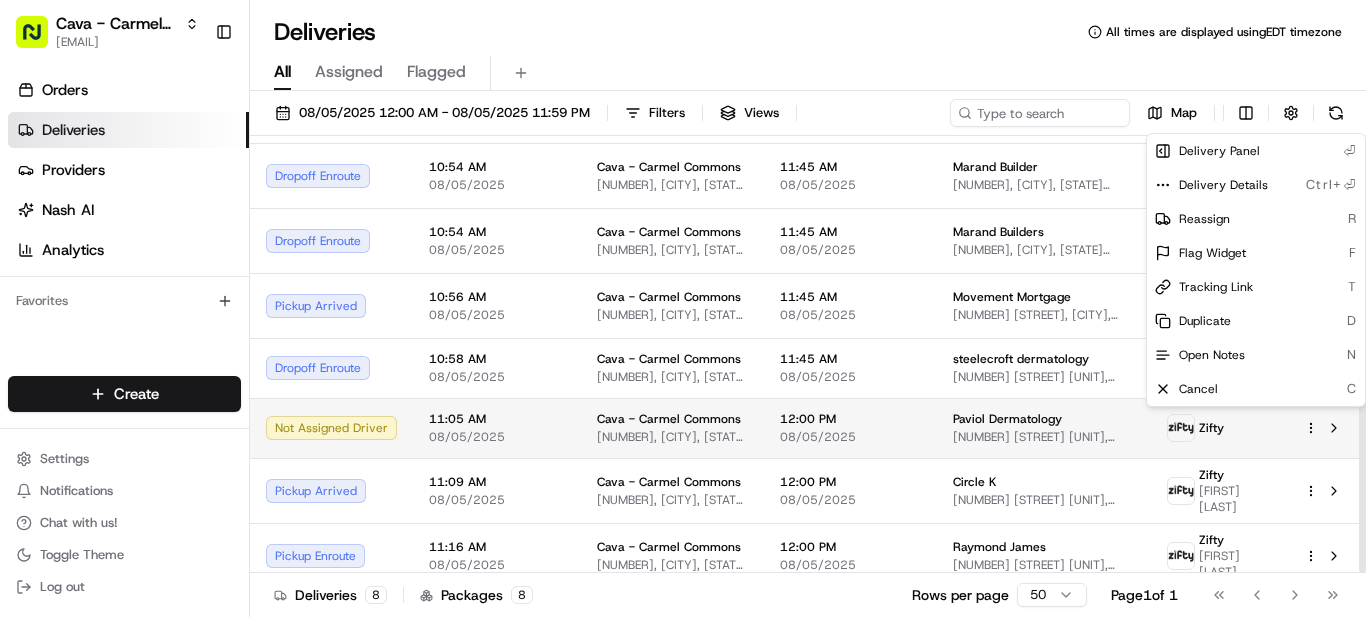 click on "[TIME] [DATE]" at bounding box center (850, 428) 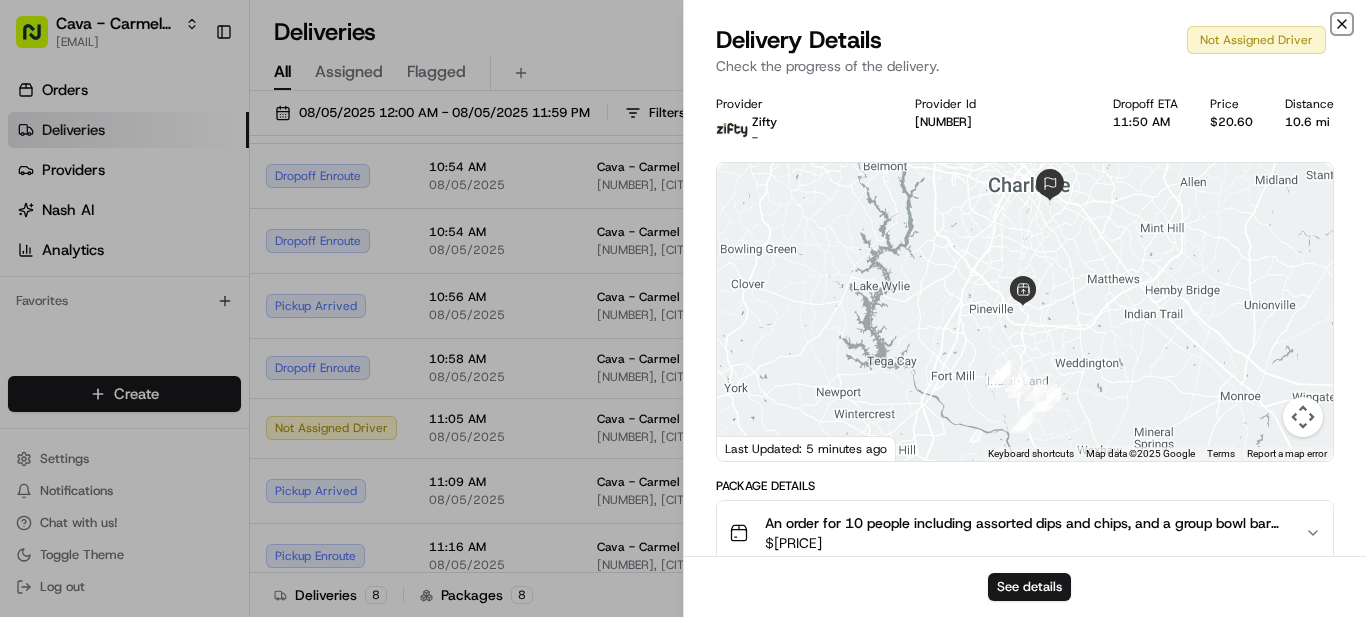 click 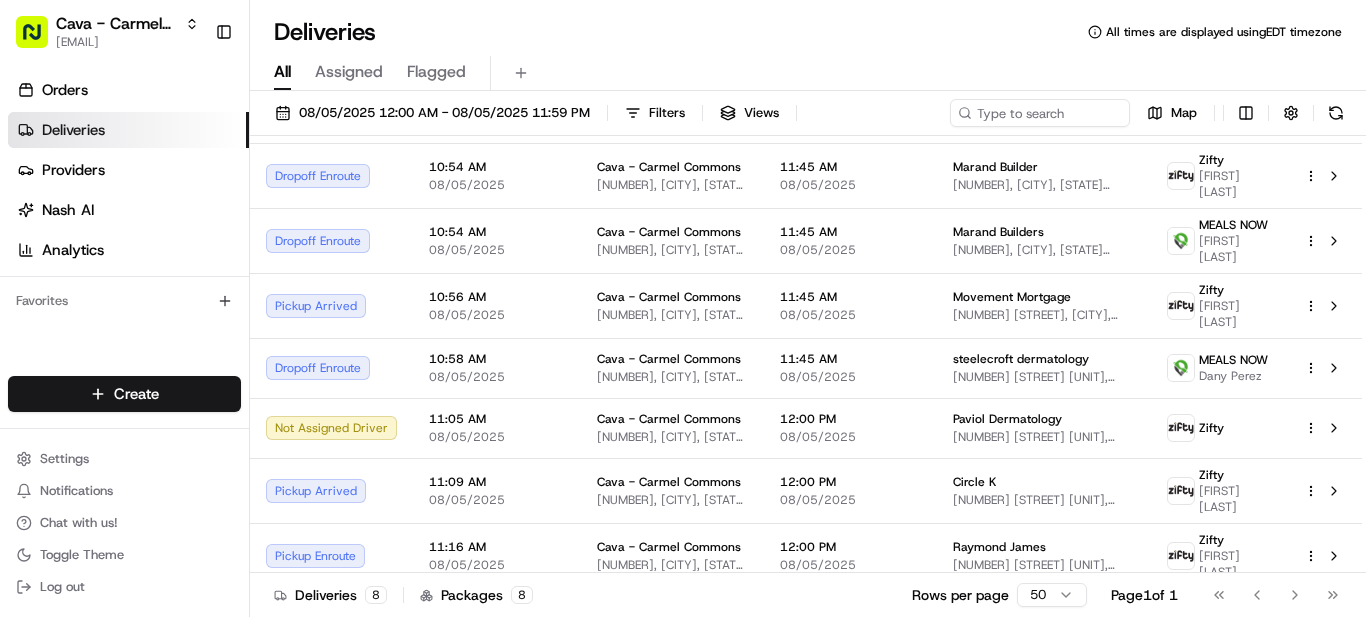 click on "All Assigned Flagged" at bounding box center (808, 69) 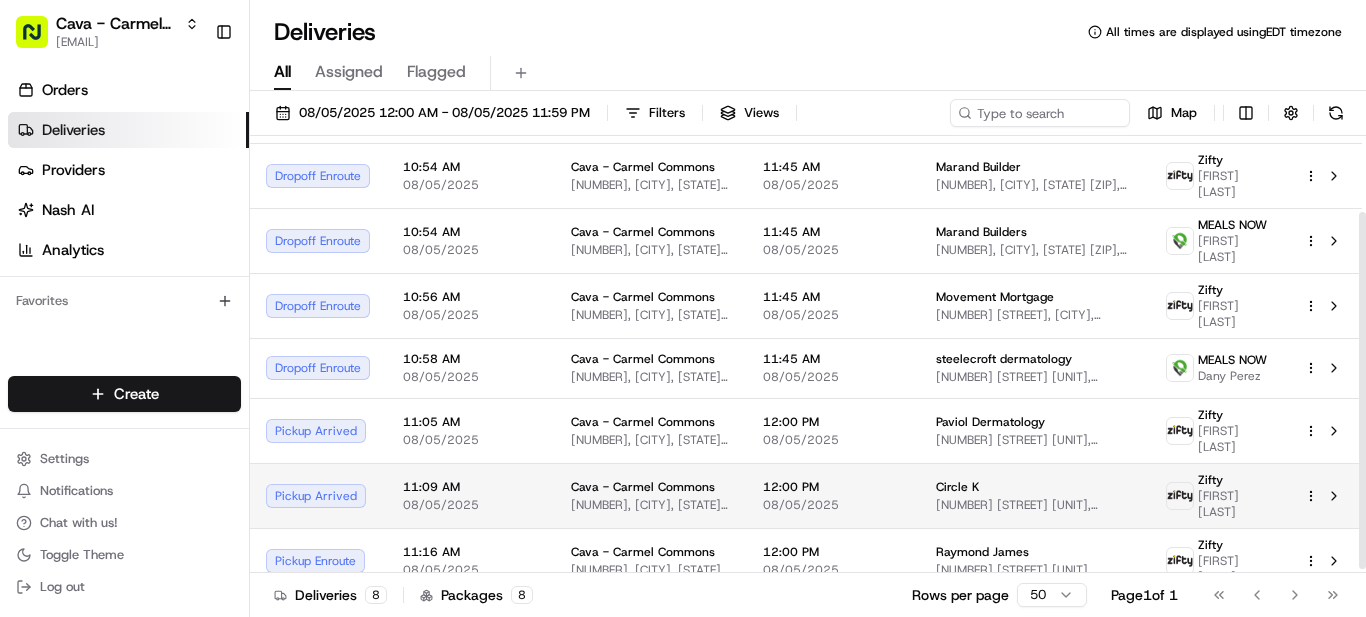 scroll, scrollTop: 98, scrollLeft: 0, axis: vertical 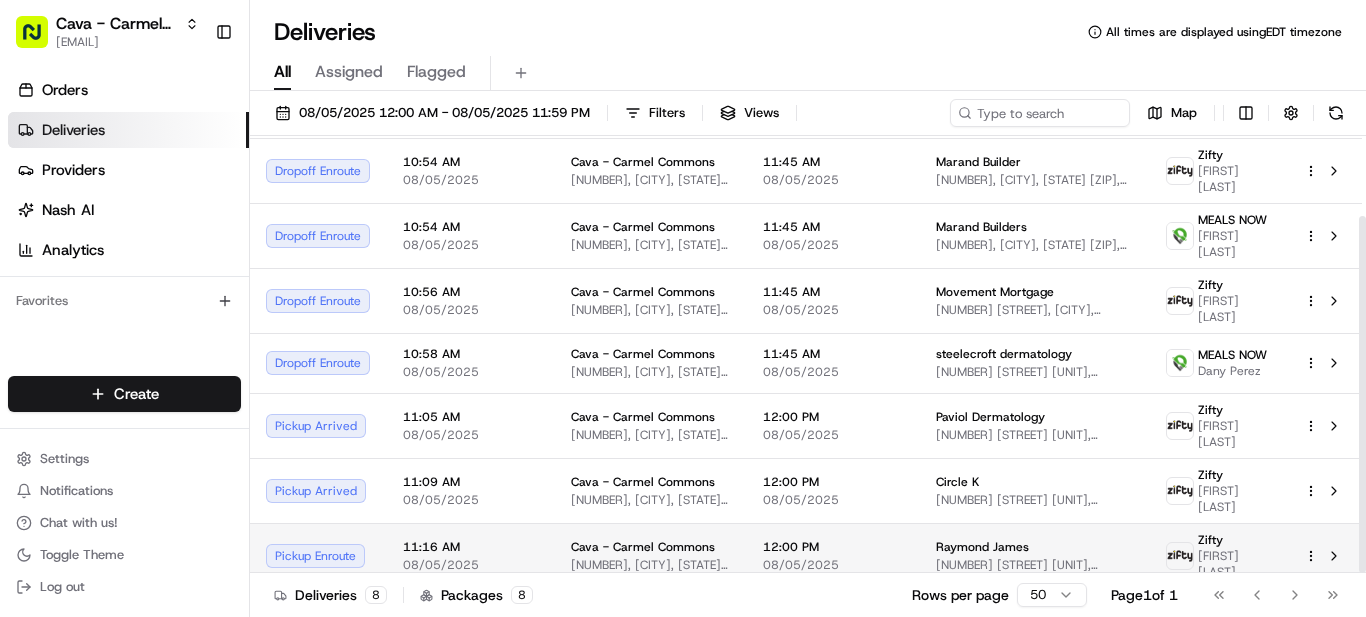 click on "[NUMBER] [STREET] [UNIT], [CITY], [STATE] [ZIP], [COUNTRY]" at bounding box center [1035, 565] 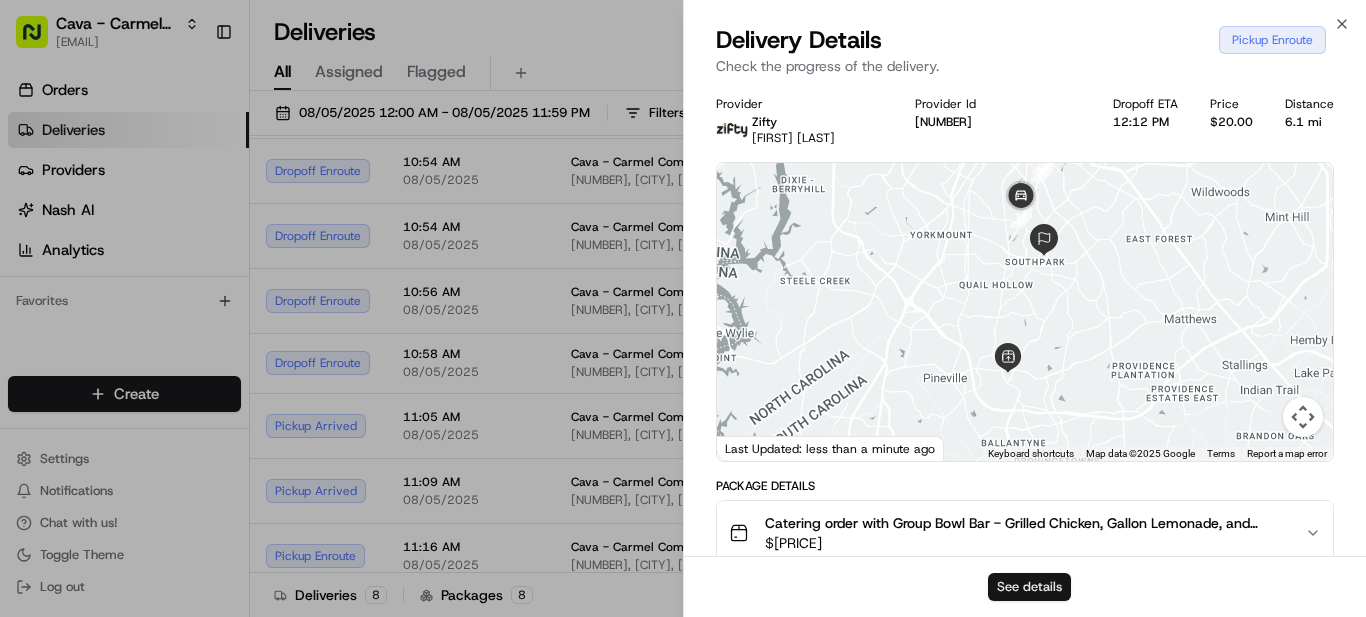 click on "See details" at bounding box center [1029, 587] 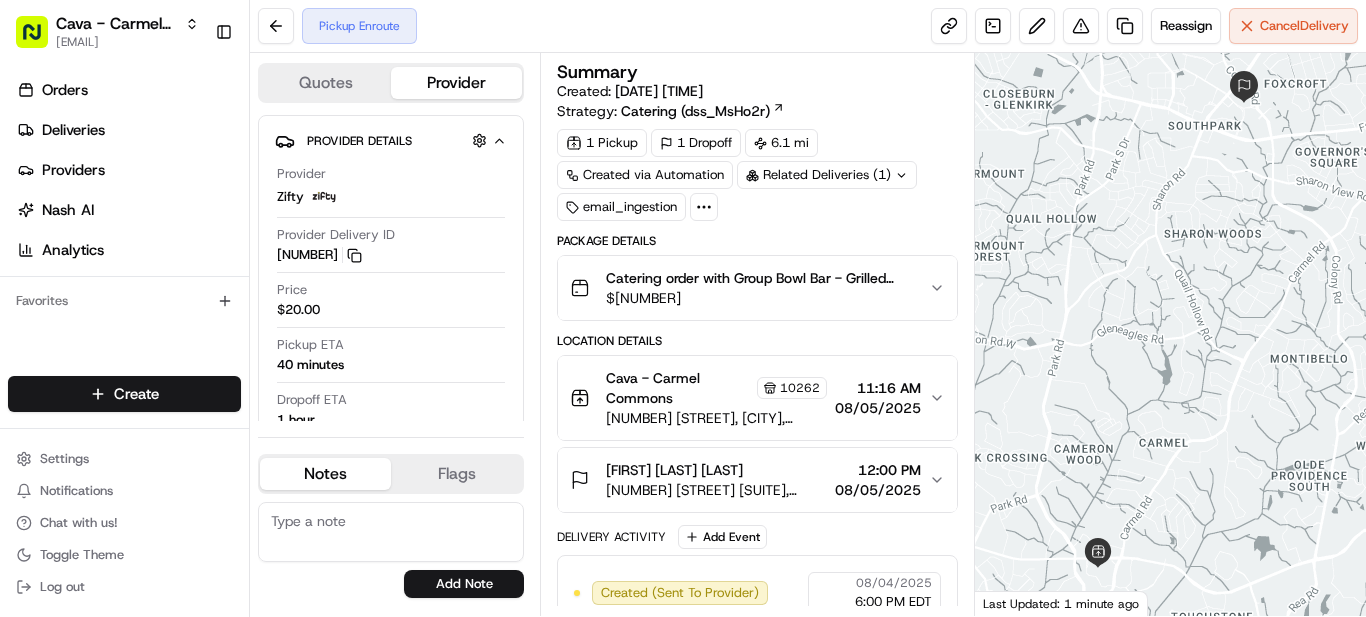 scroll, scrollTop: 0, scrollLeft: 0, axis: both 